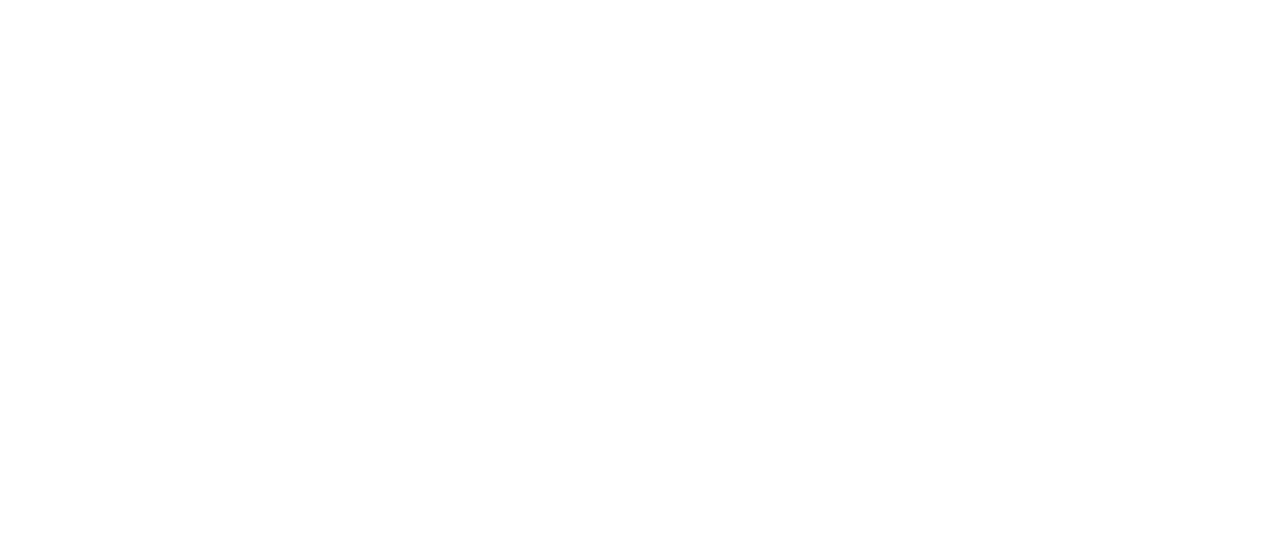 scroll, scrollTop: 0, scrollLeft: 0, axis: both 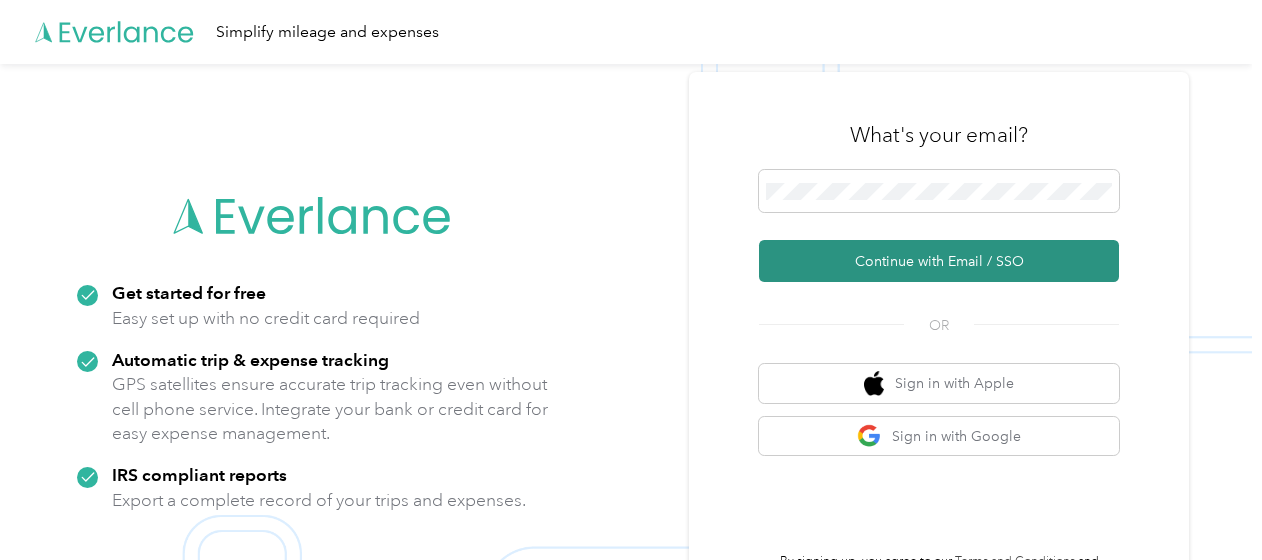 click on "Continue with Email / SSO" at bounding box center [939, 261] 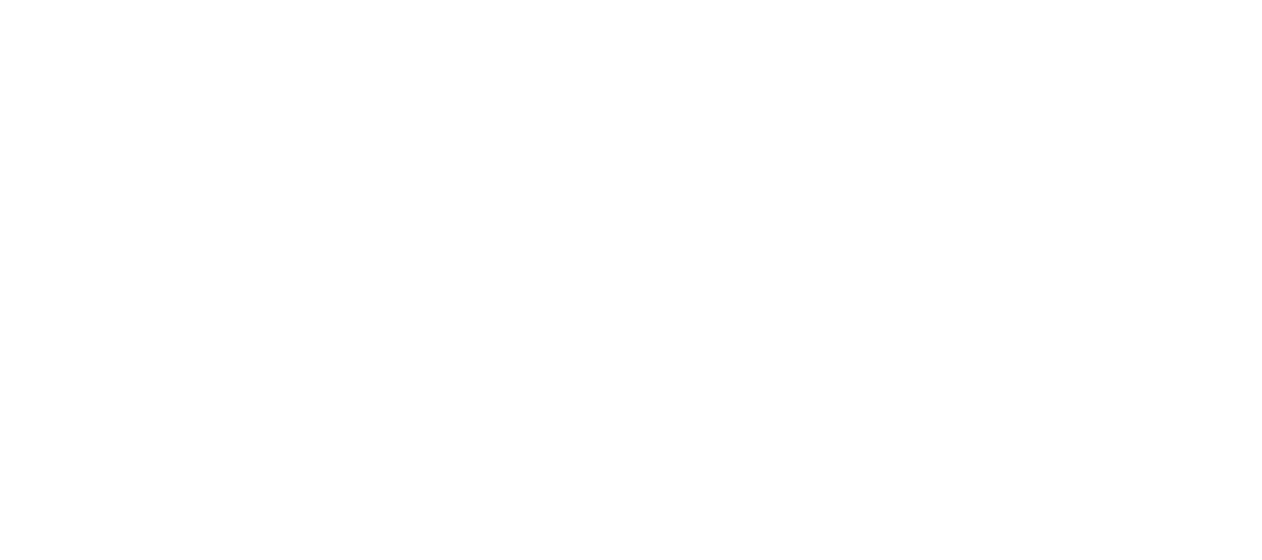 scroll, scrollTop: 0, scrollLeft: 0, axis: both 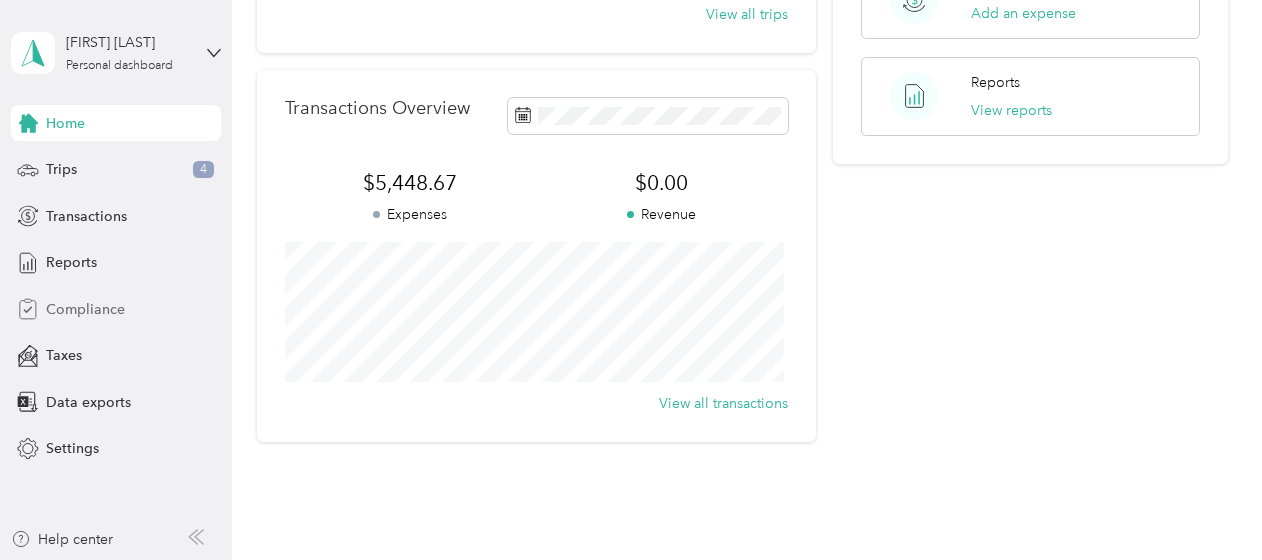 click on "Compliance" at bounding box center [85, 309] 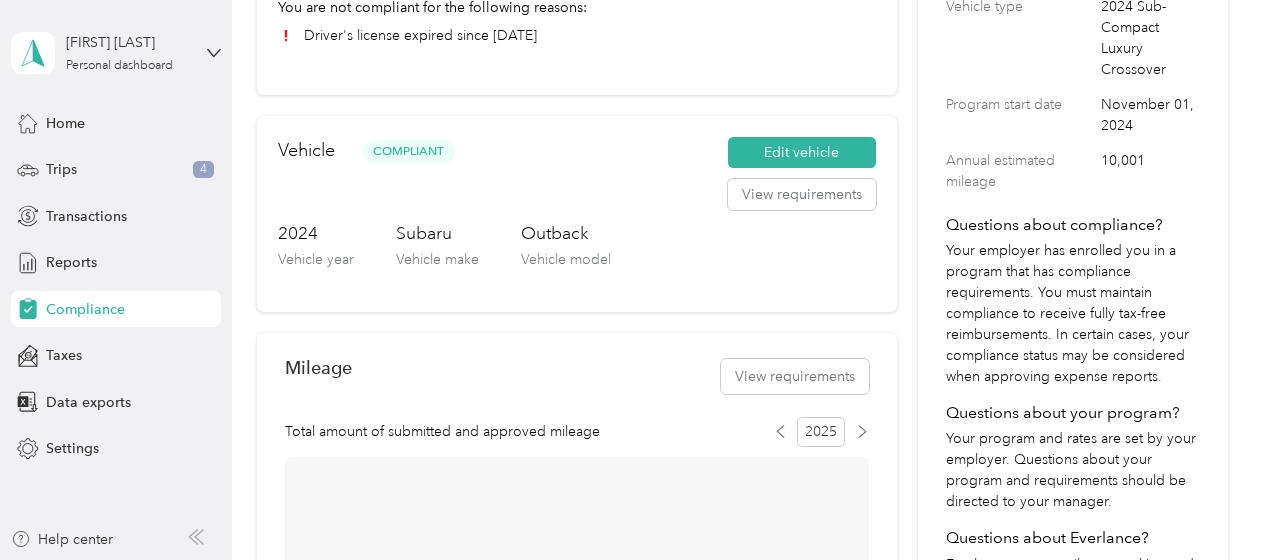 scroll, scrollTop: 448, scrollLeft: 0, axis: vertical 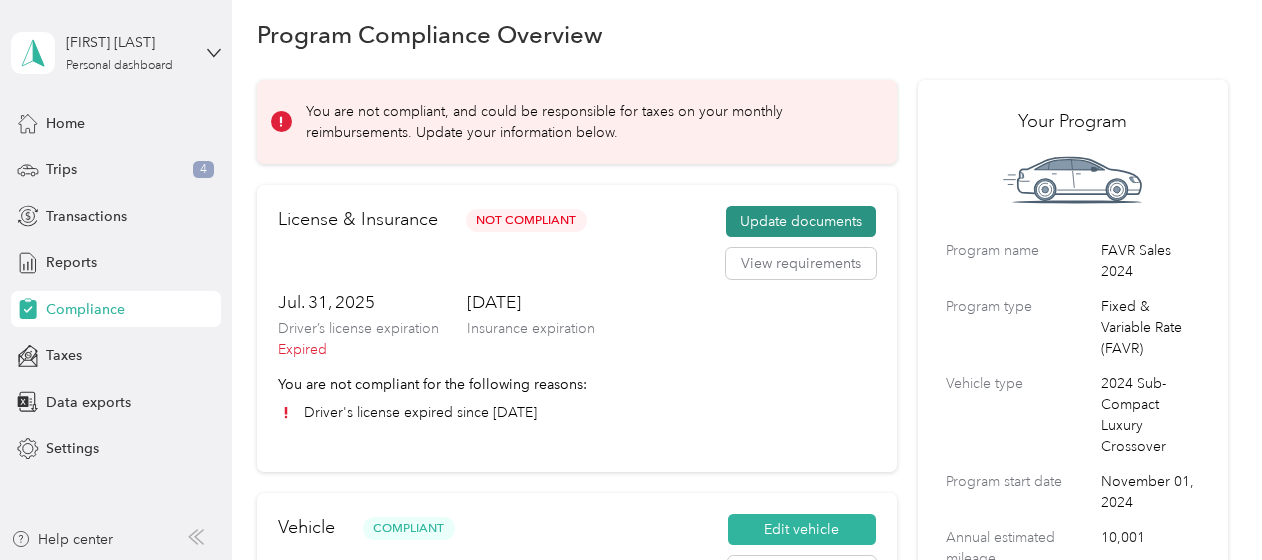 click on "Update documents" at bounding box center [801, 222] 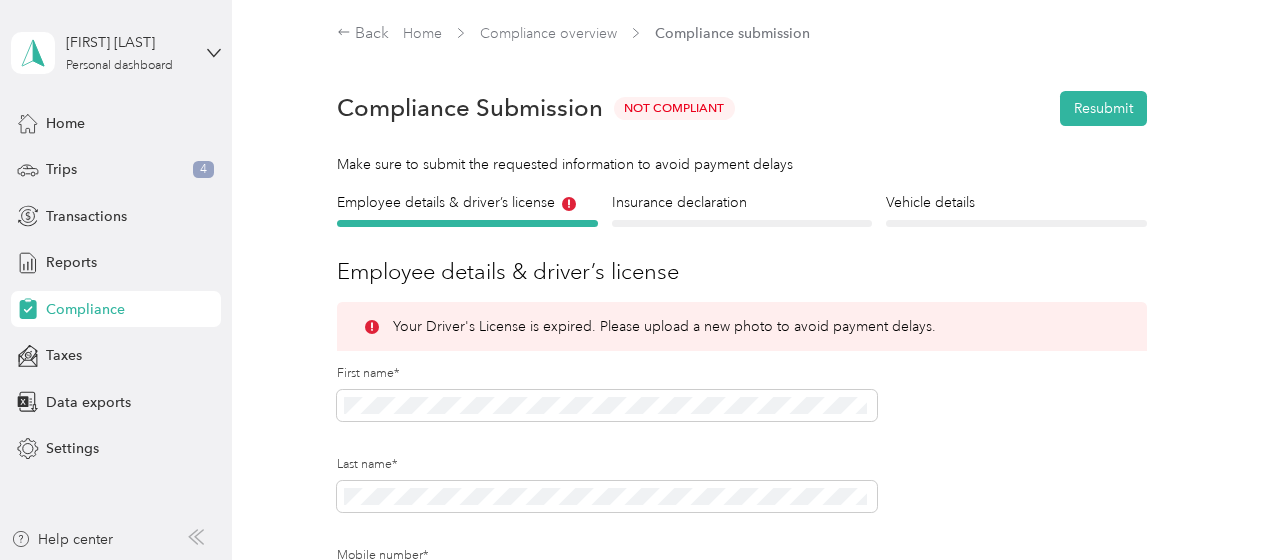 scroll, scrollTop: 22, scrollLeft: 0, axis: vertical 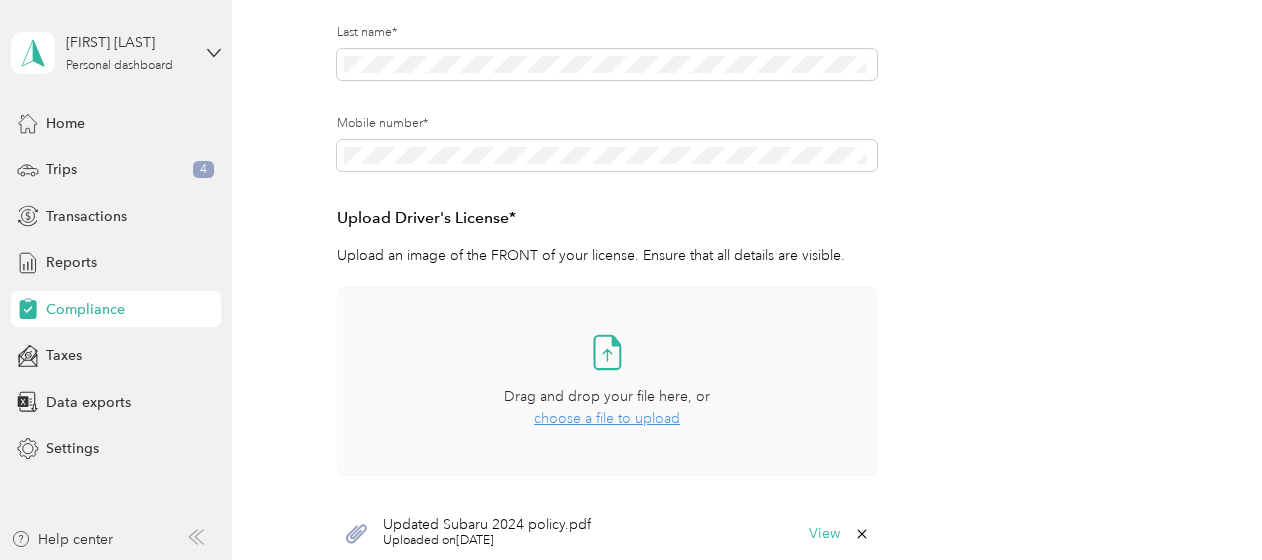 click on "choose a file to upload" at bounding box center [607, 418] 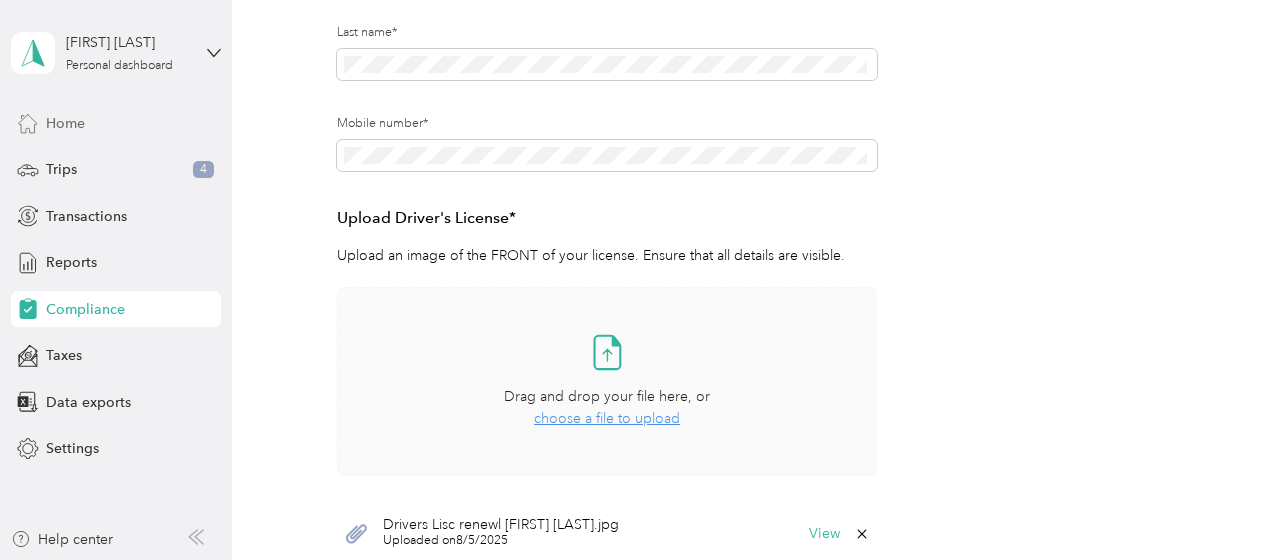click on "Home" at bounding box center [116, 123] 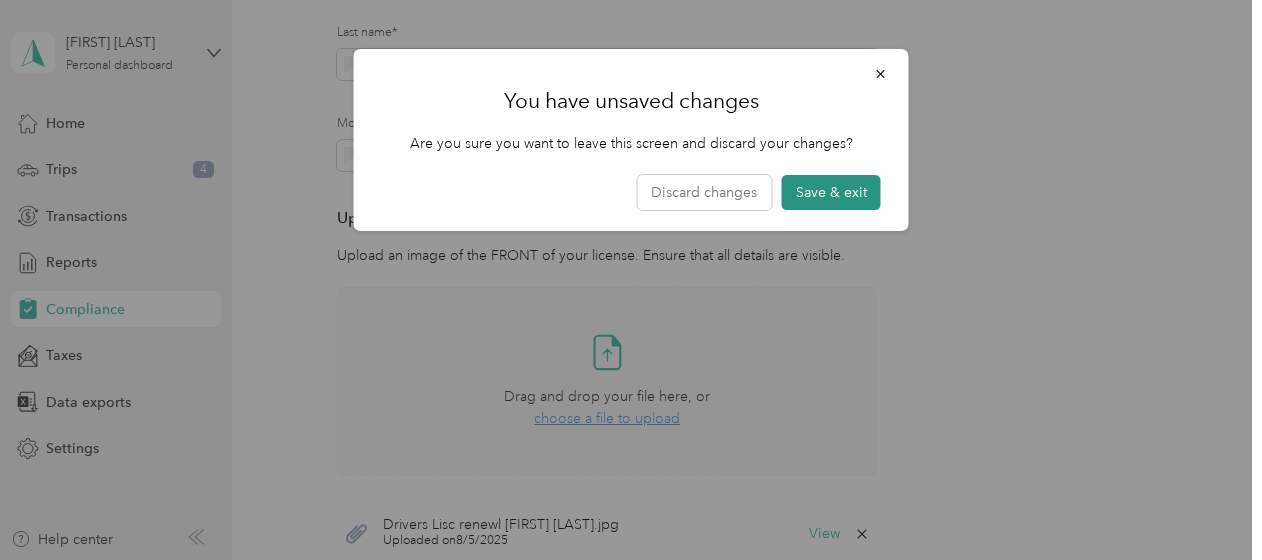 click on "Save & exit" at bounding box center [831, 192] 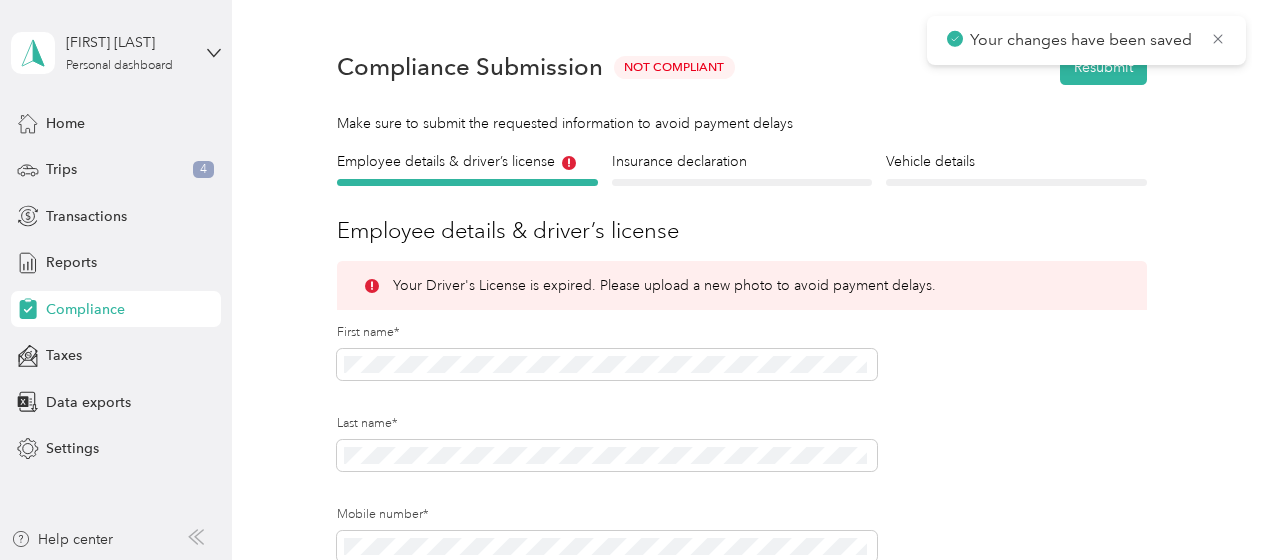 scroll, scrollTop: 24, scrollLeft: 0, axis: vertical 